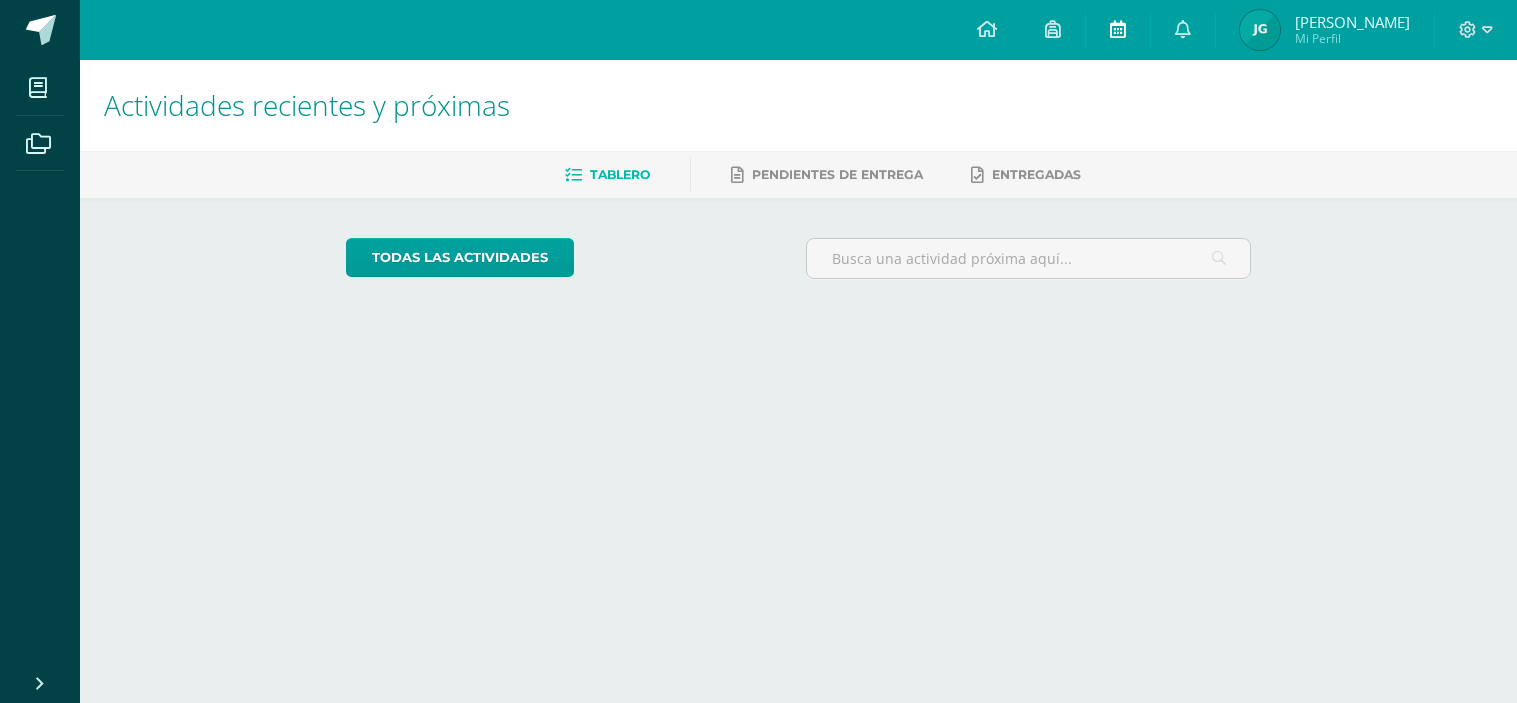 scroll, scrollTop: 0, scrollLeft: 0, axis: both 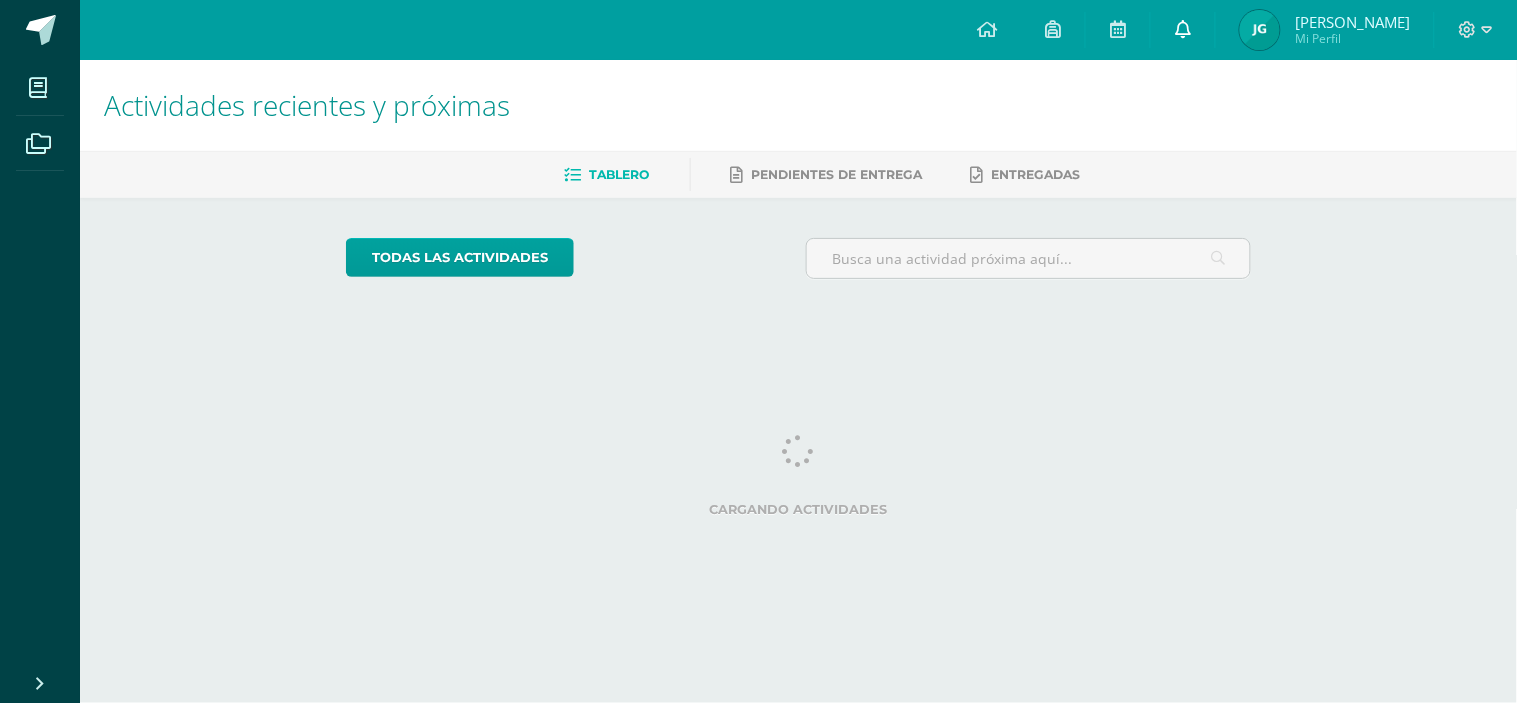 click at bounding box center [1183, 30] 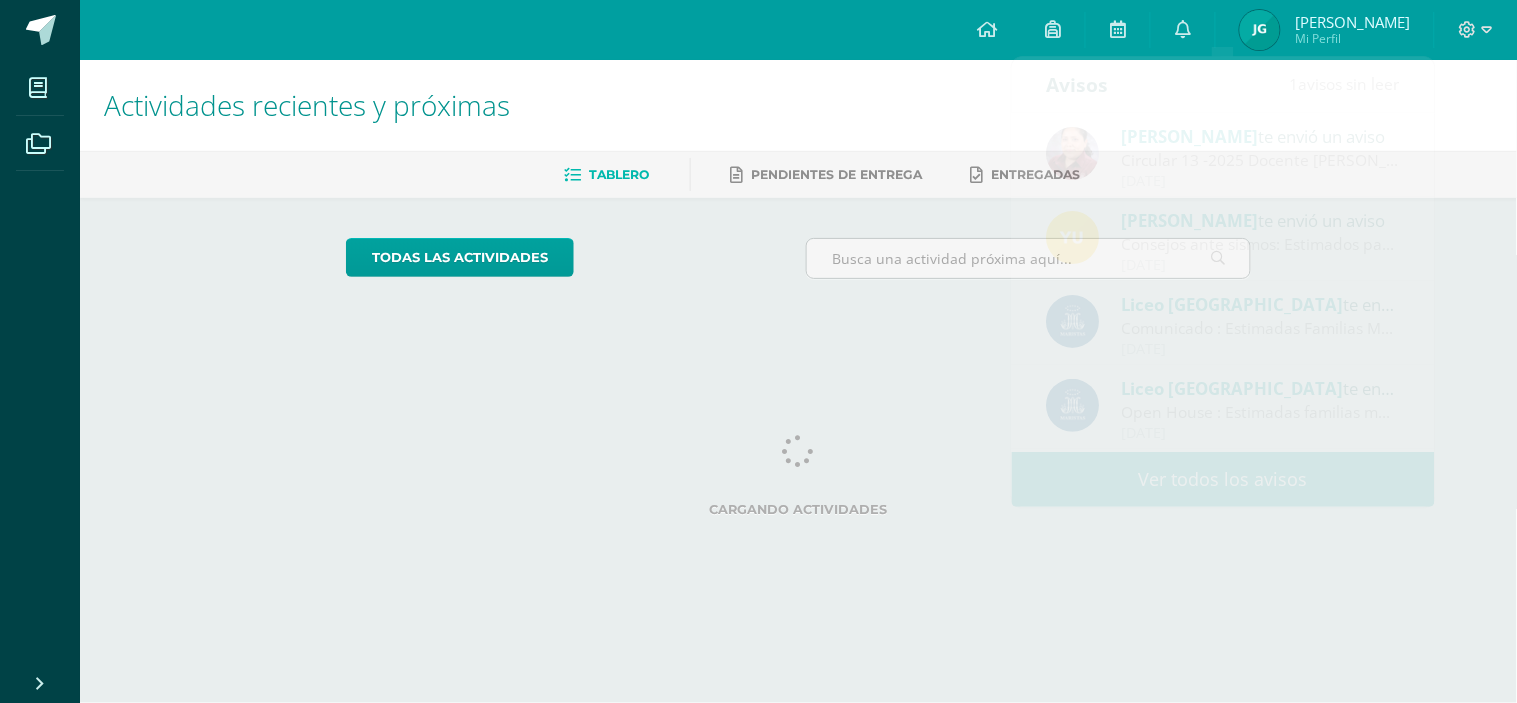 click on "Mis cursos Archivos Cerrar panel
Ciencias Naturales
Tercero
Básico
"A"
Ciencias Sociales, Formación Ciudadana e Interculturalidad
Tercero
Básico
"A"
Comunicación y Lenguaje, Idioma Español
Tercero
Básico
"A"
Comunicación y Lenguaje, Idioma Extranjero Inglés
Tercero
Básico
"A"
Cultura e Idioma Maya, Garífuna o Xinca
Educación Artística (Artes Visuales)" at bounding box center (758, 167) 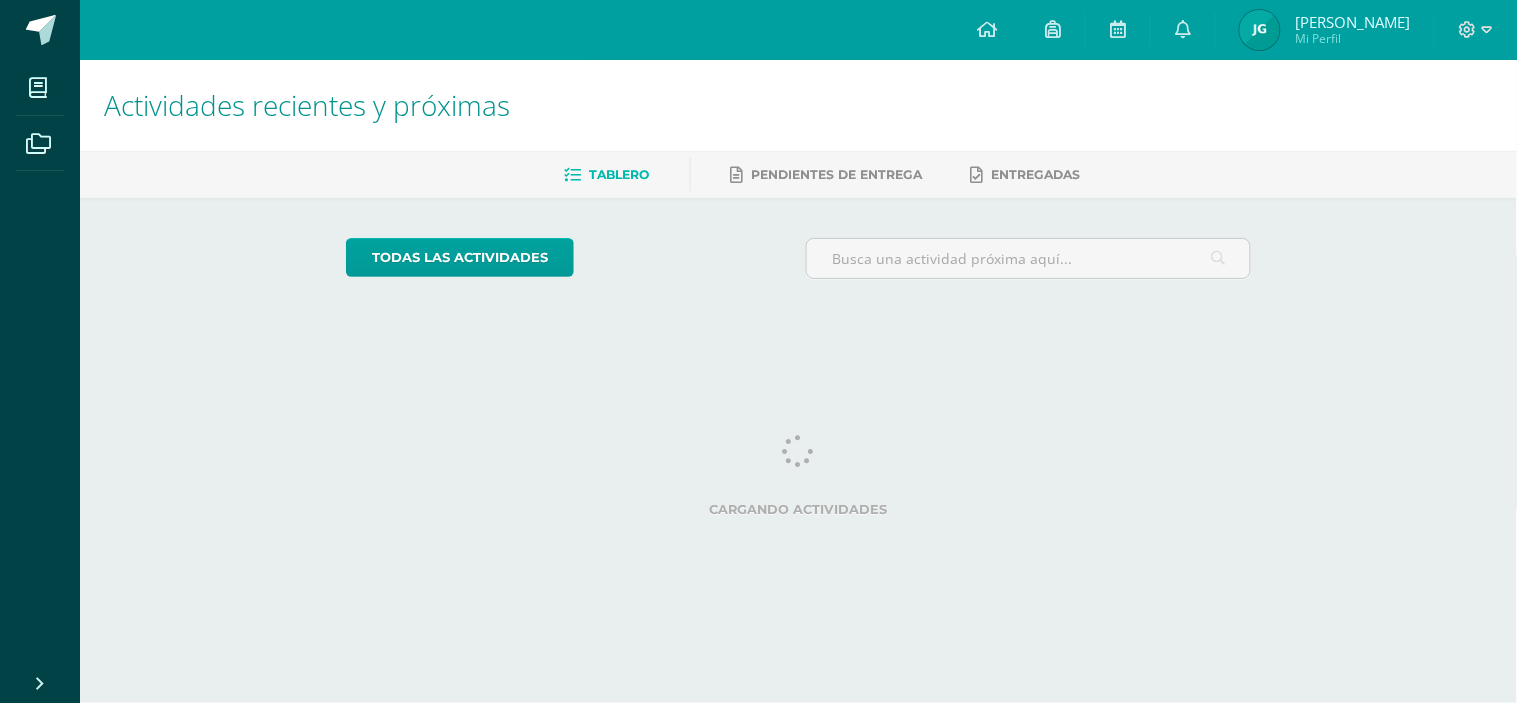 click on "Julio André
Mi Perfil" at bounding box center (1325, 30) 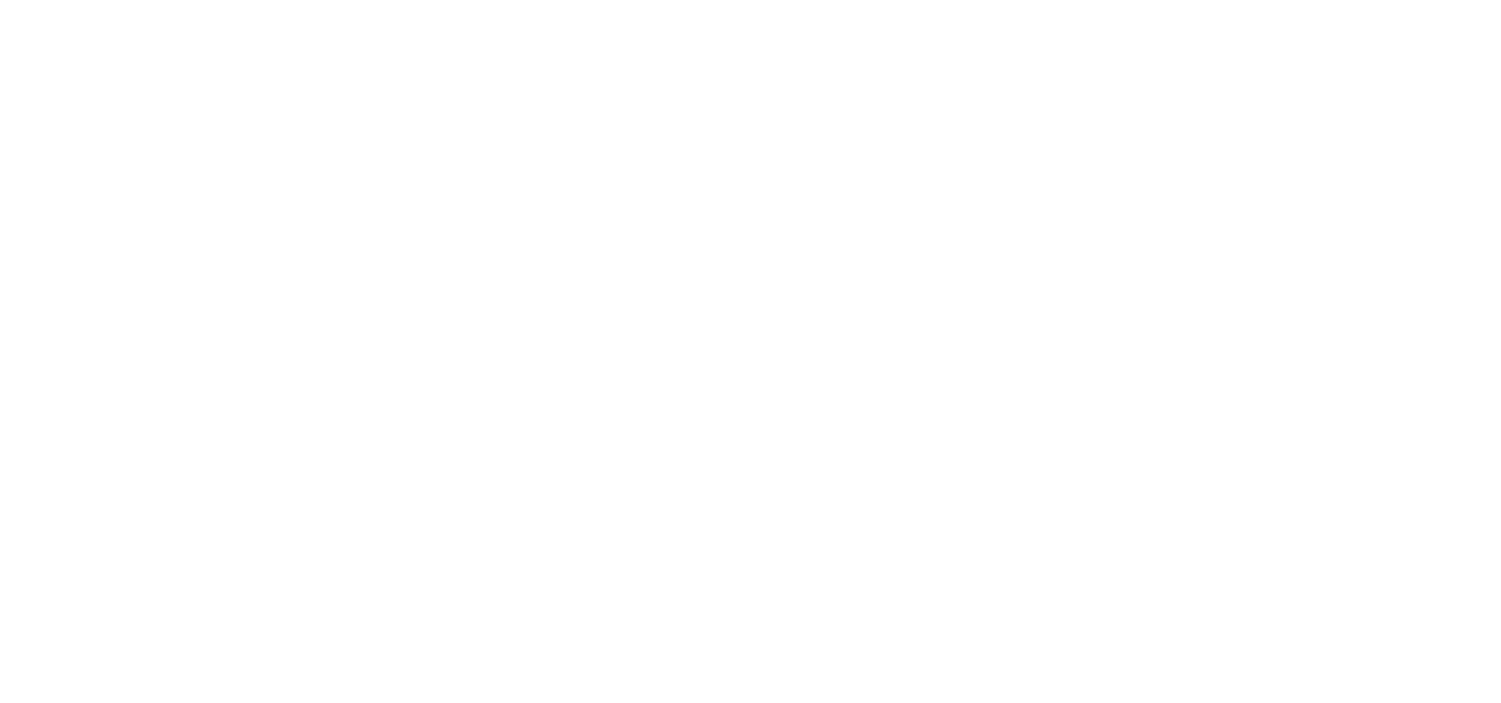 scroll, scrollTop: 0, scrollLeft: 0, axis: both 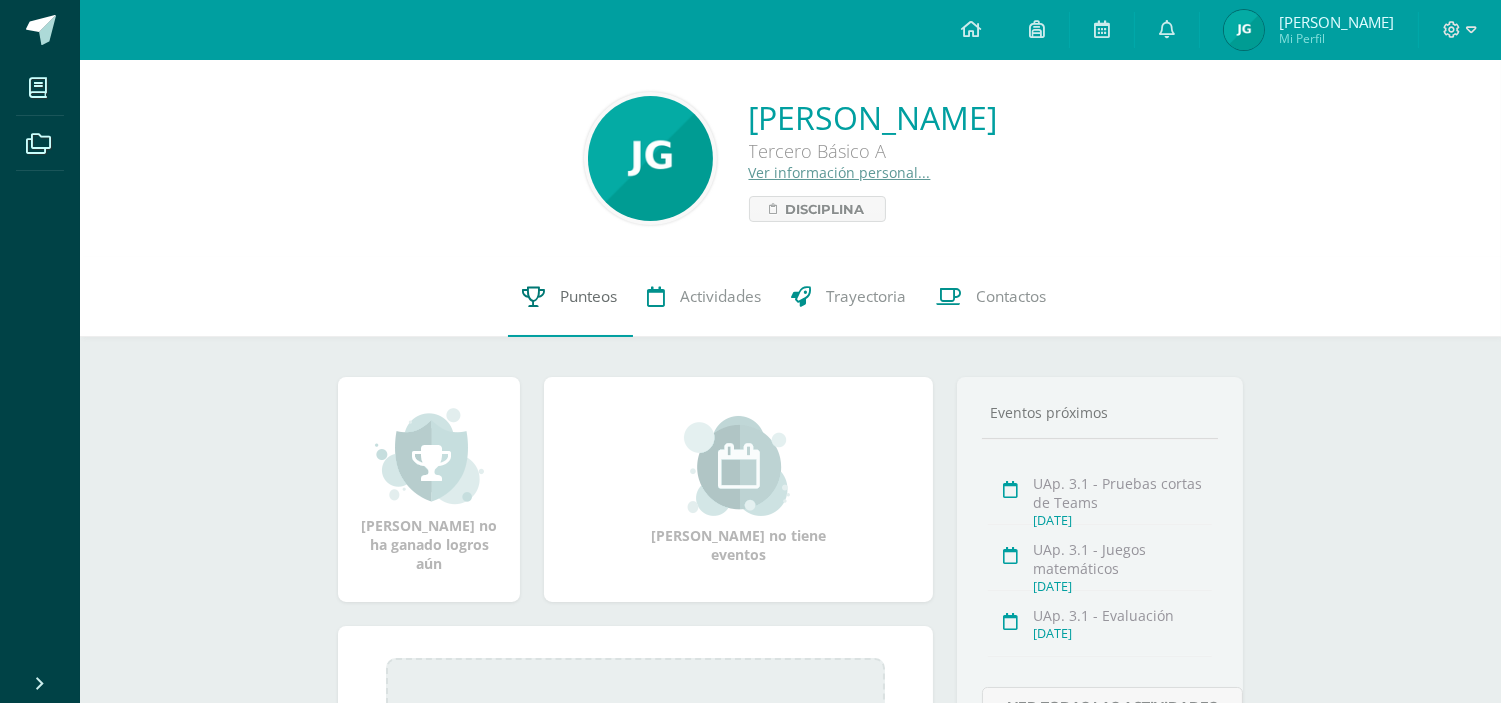 click on "Punteos" at bounding box center (589, 296) 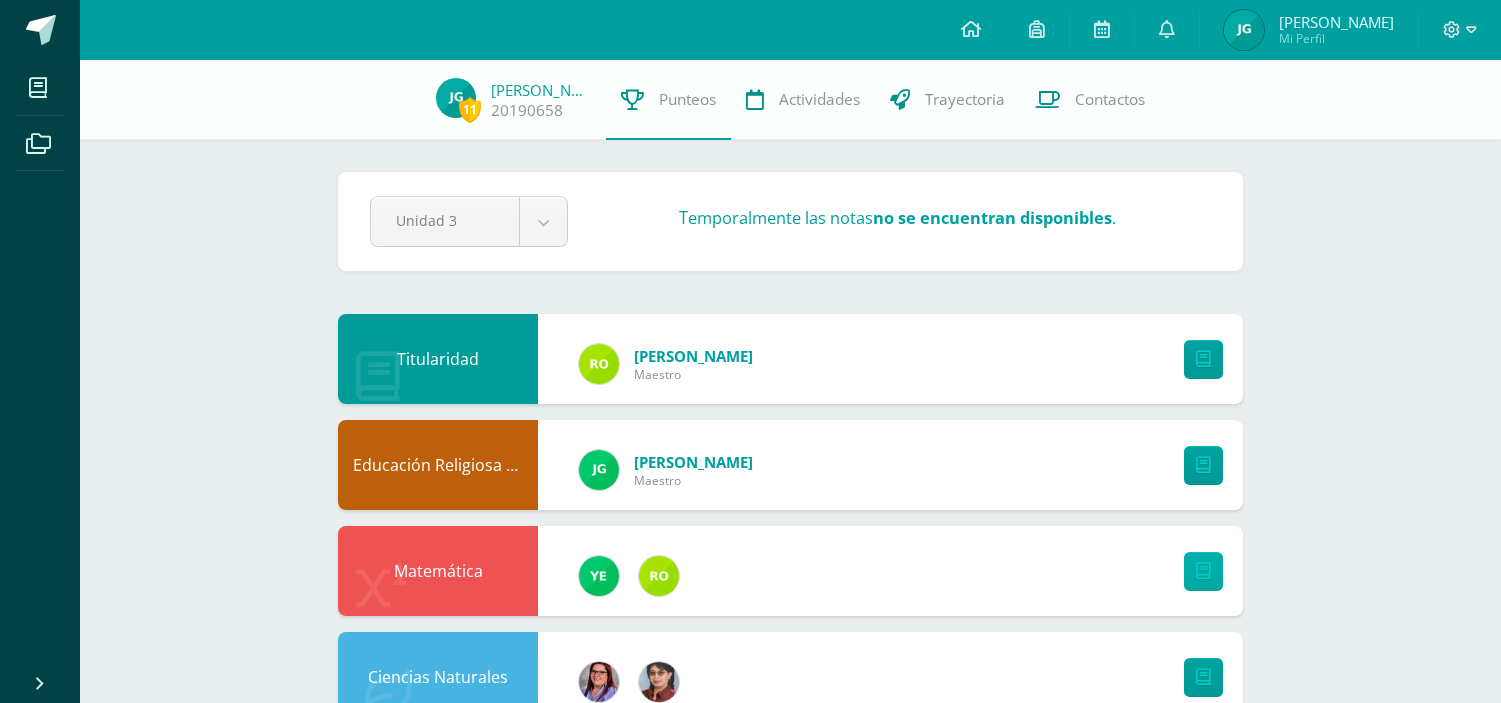 scroll, scrollTop: 0, scrollLeft: 0, axis: both 